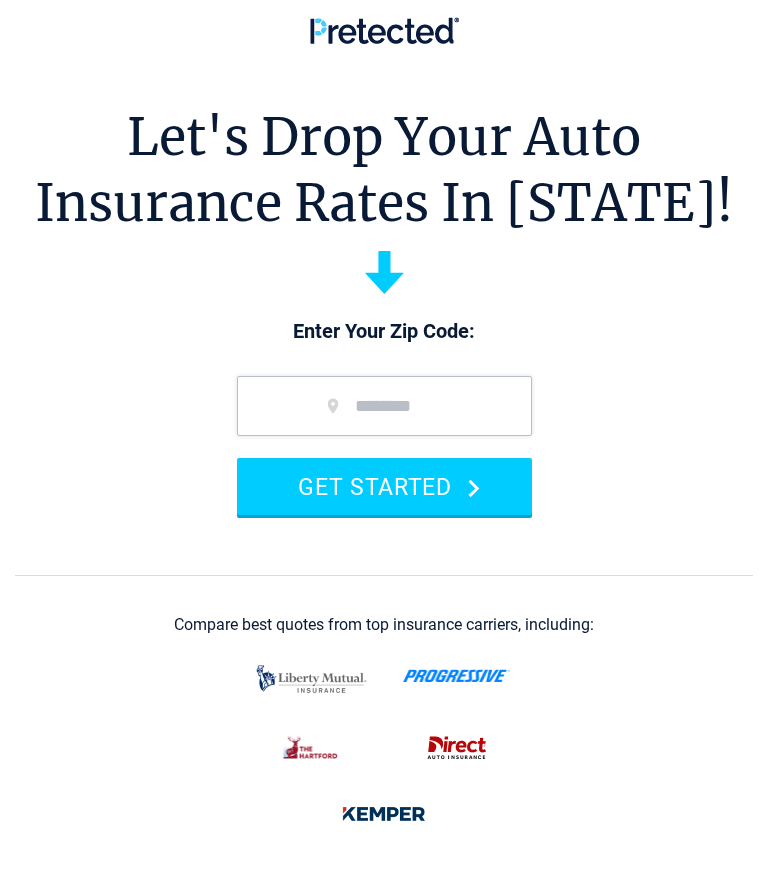 scroll, scrollTop: 0, scrollLeft: 0, axis: both 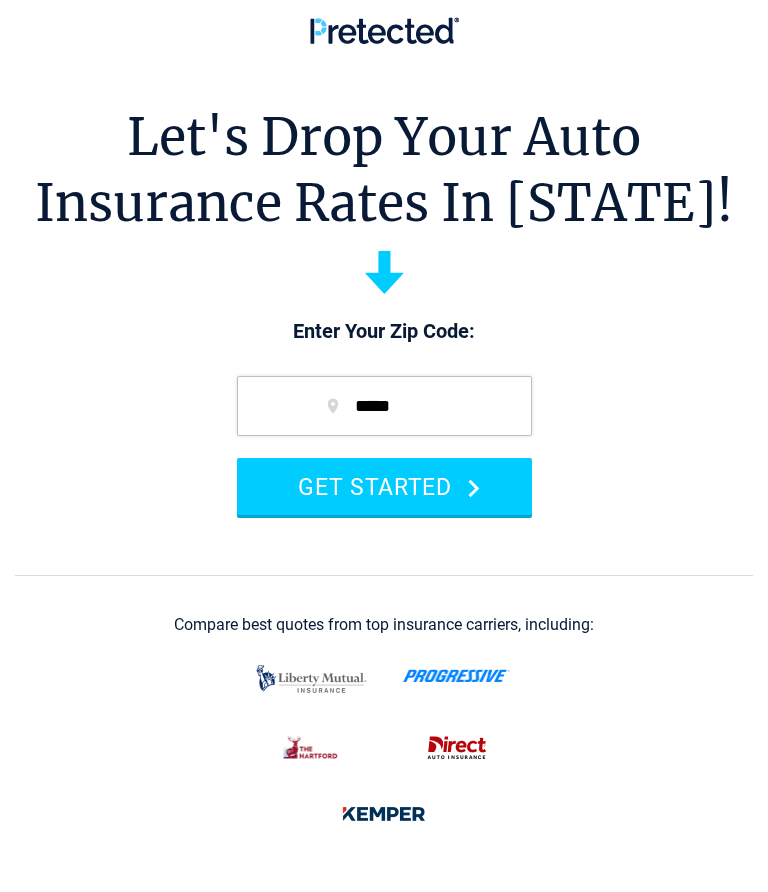 type on "*****" 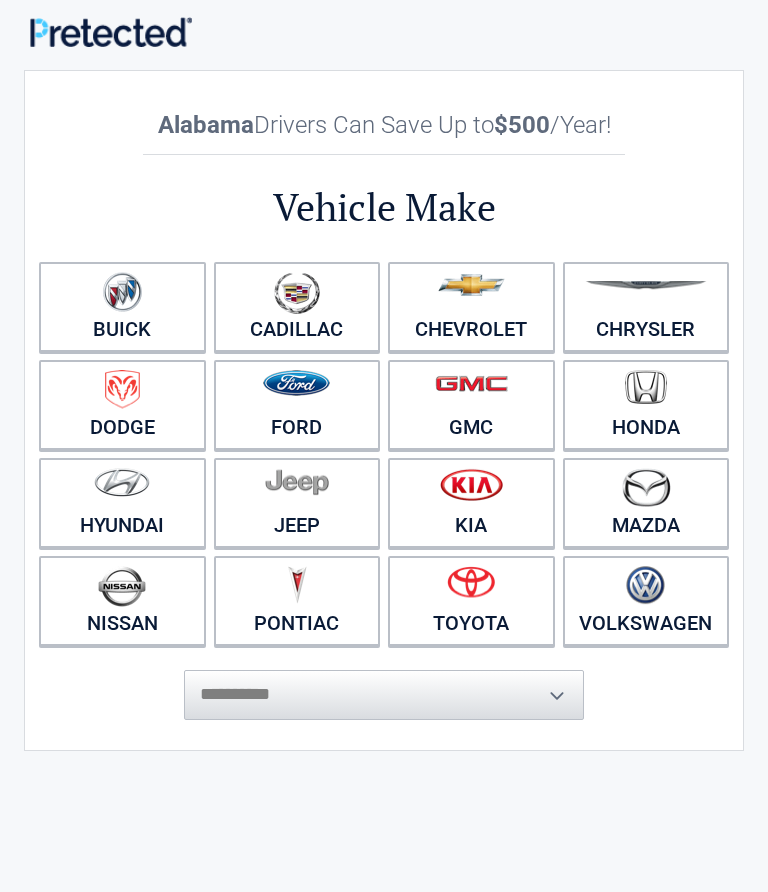 scroll, scrollTop: 0, scrollLeft: 0, axis: both 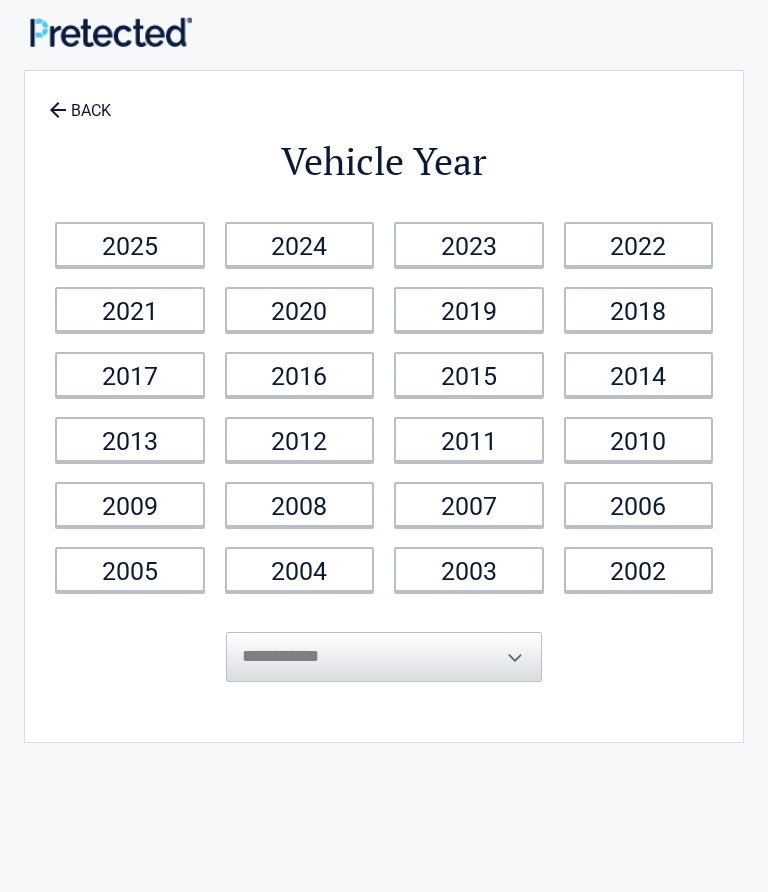 click on "2017" at bounding box center (130, 374) 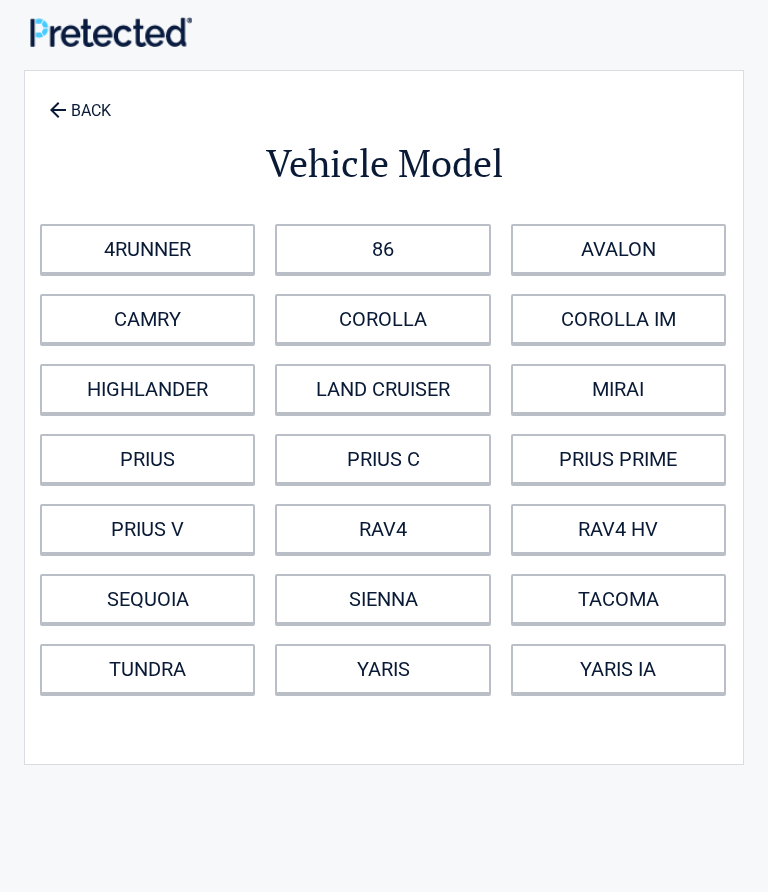 click on "RAV4" at bounding box center (382, 529) 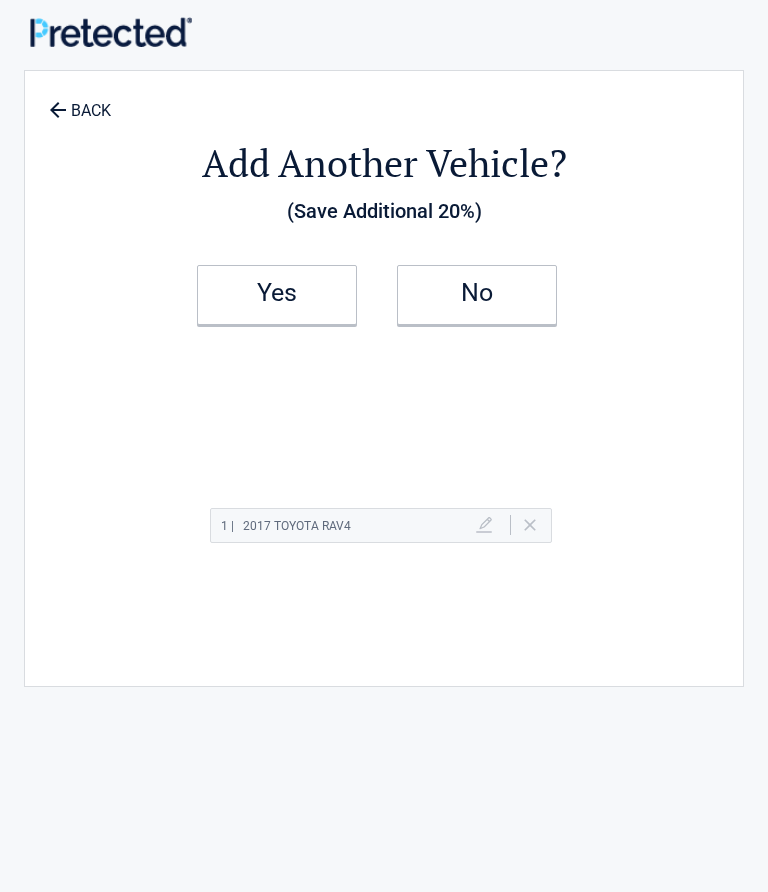 click on "No" at bounding box center (477, 293) 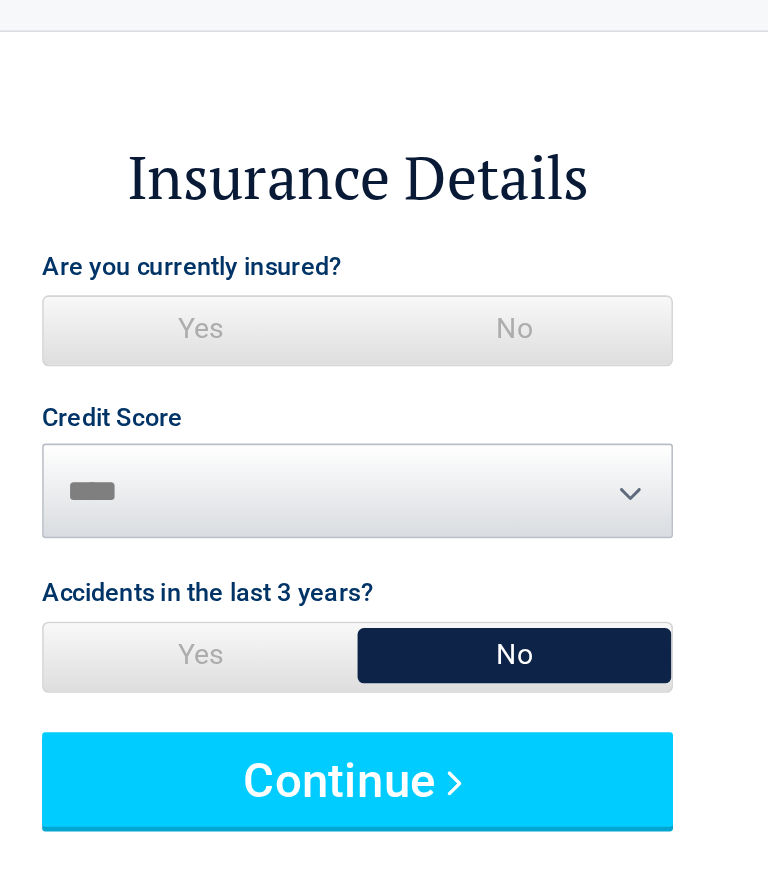 click on "No" at bounding box center (483, 259) 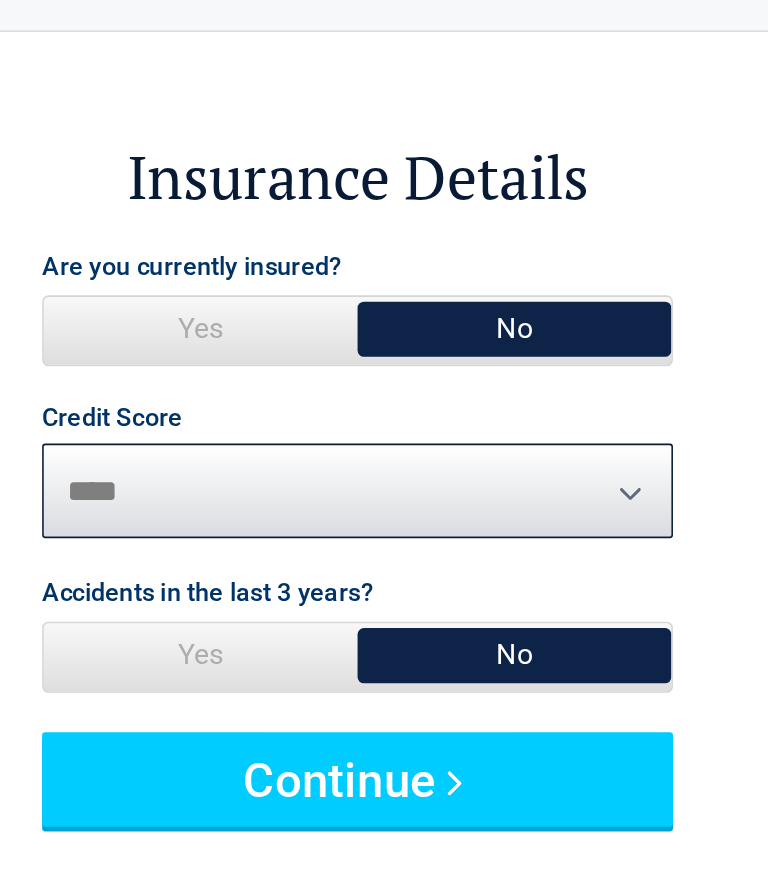 click on "*********
****
*******
****" at bounding box center (384, 362) 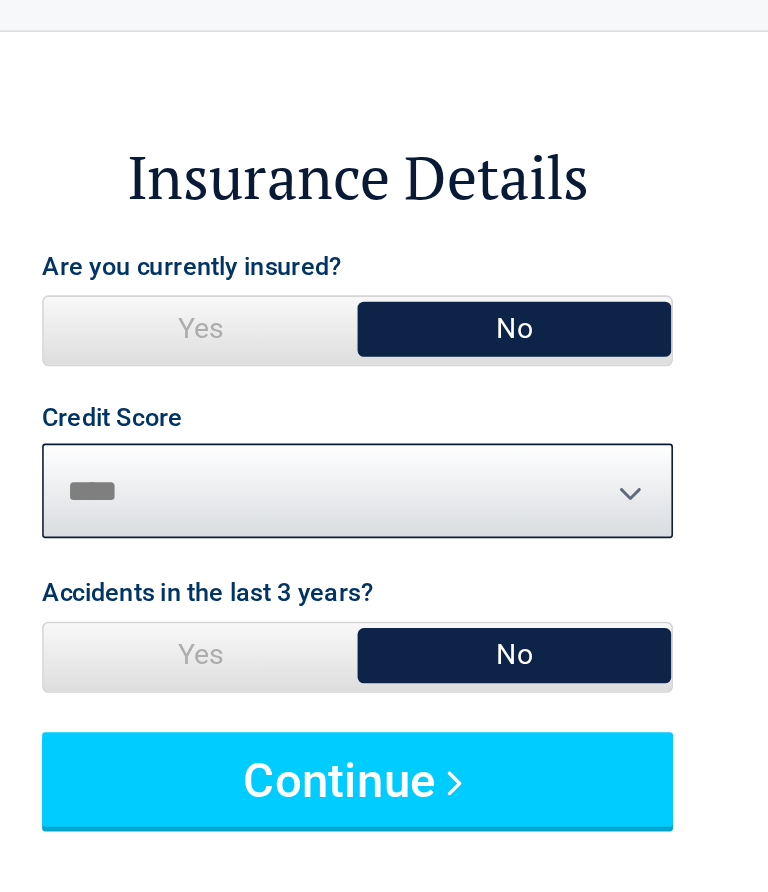 select on "*******" 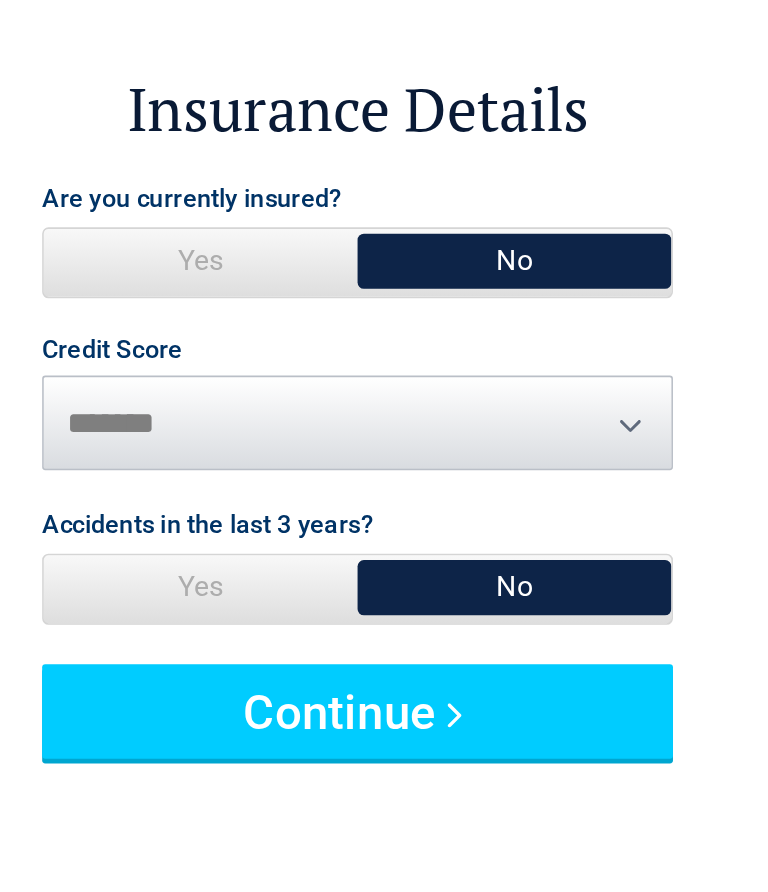click on "No" at bounding box center (483, 466) 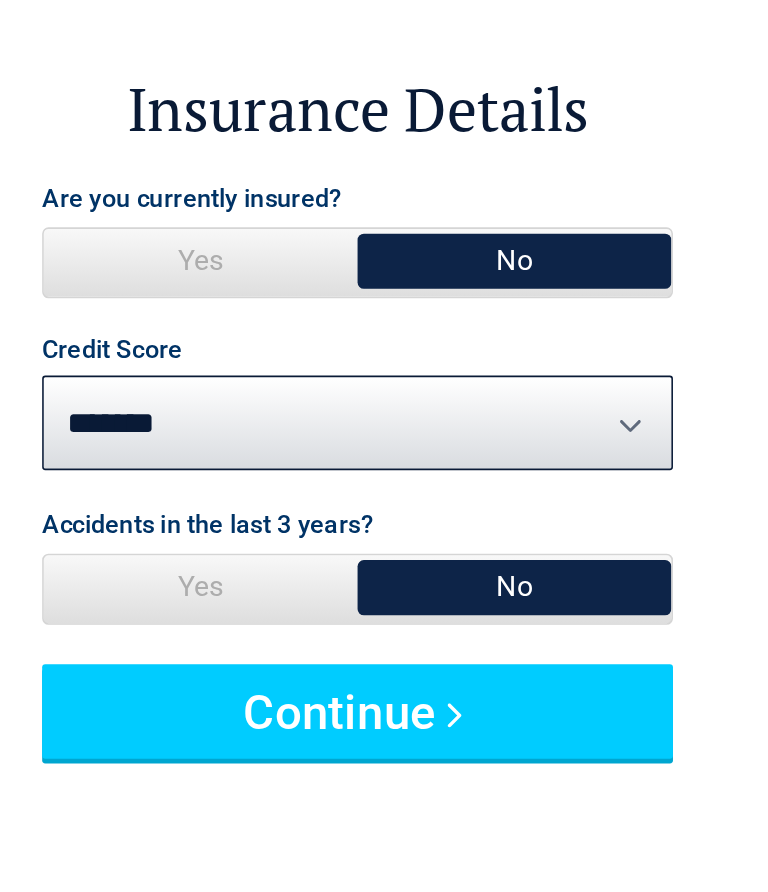 click on "No" at bounding box center (483, 466) 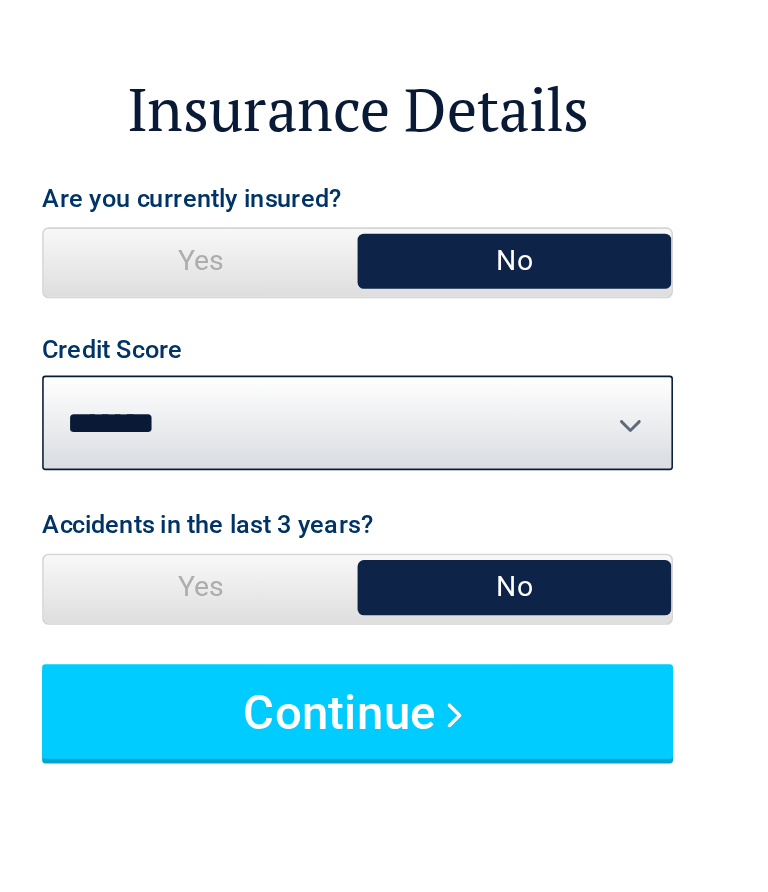 click on "Continue" at bounding box center [384, 545] 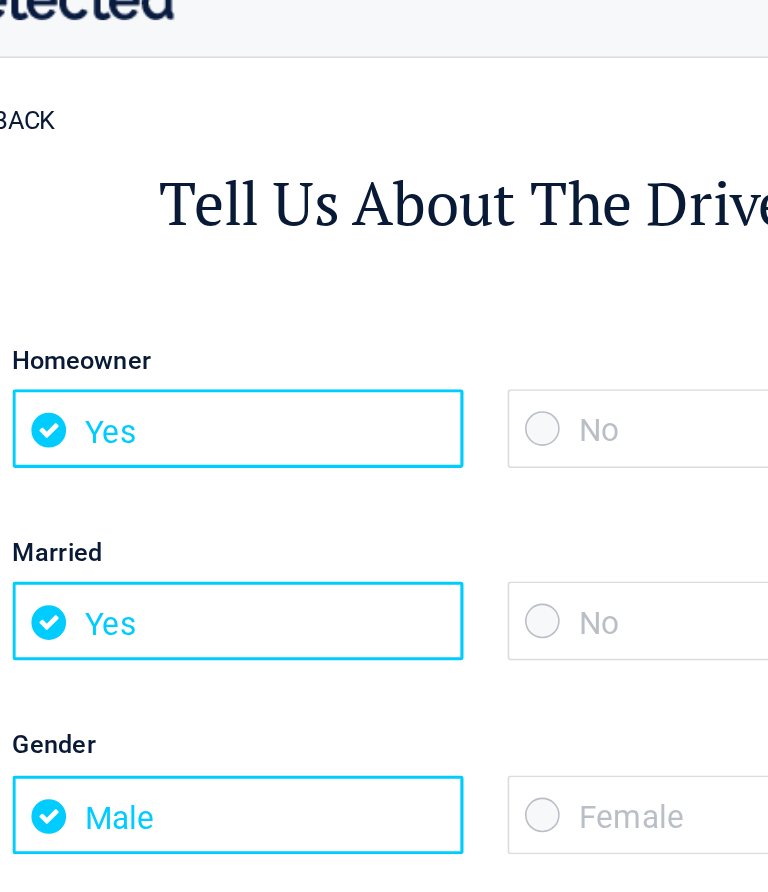 click on "No" at bounding box center (541, 306) 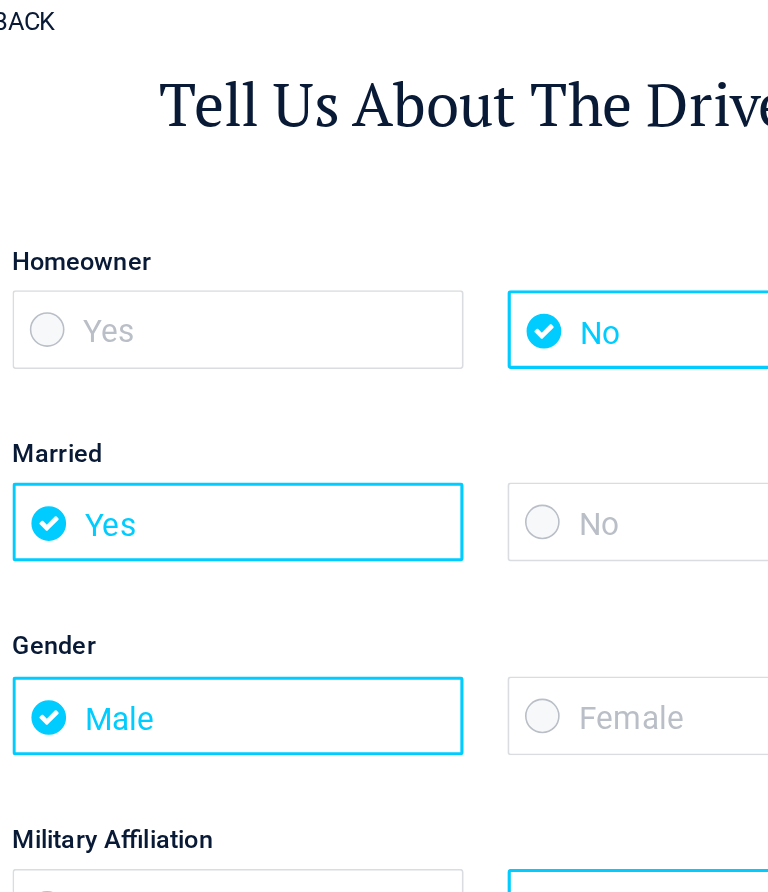 click on "No" at bounding box center (541, 428) 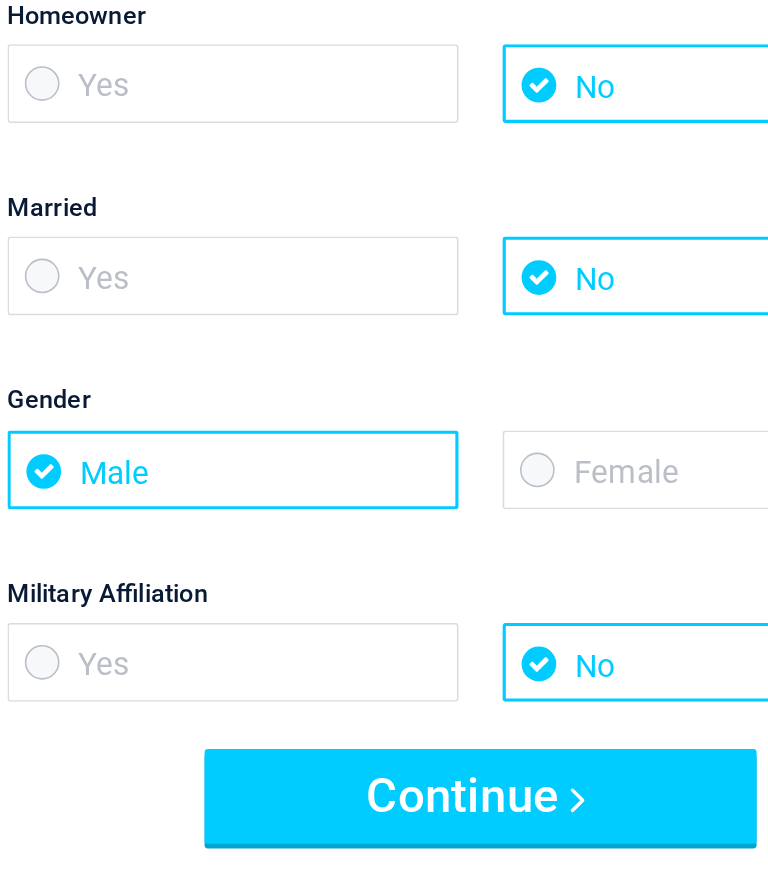 click on "Continue" at bounding box center [384, 758] 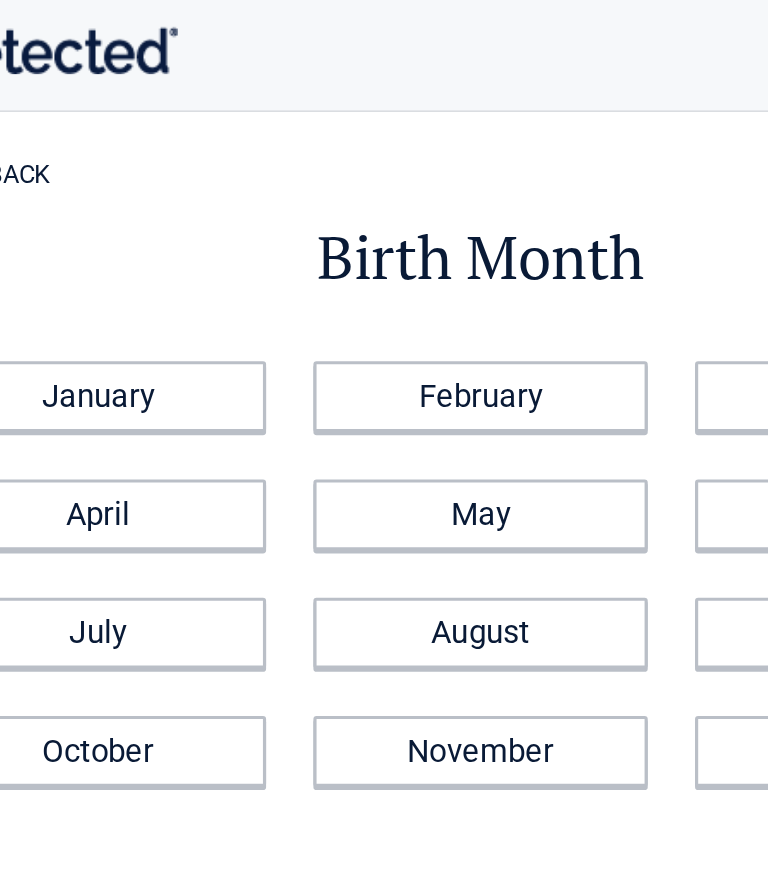 click on "May" at bounding box center (384, 326) 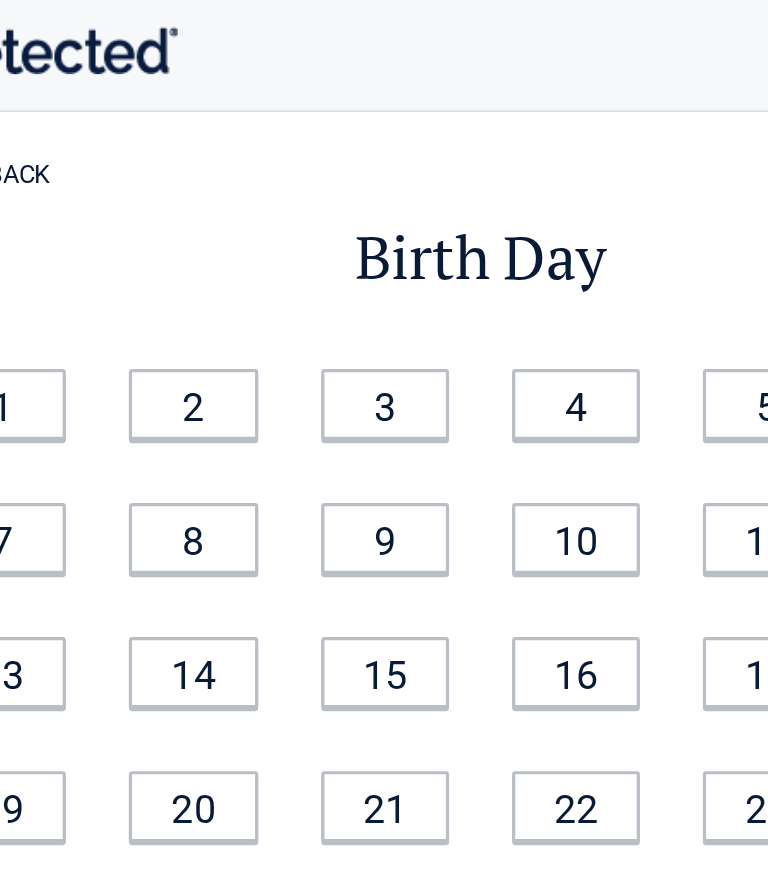 click on "14" at bounding box center [201, 426] 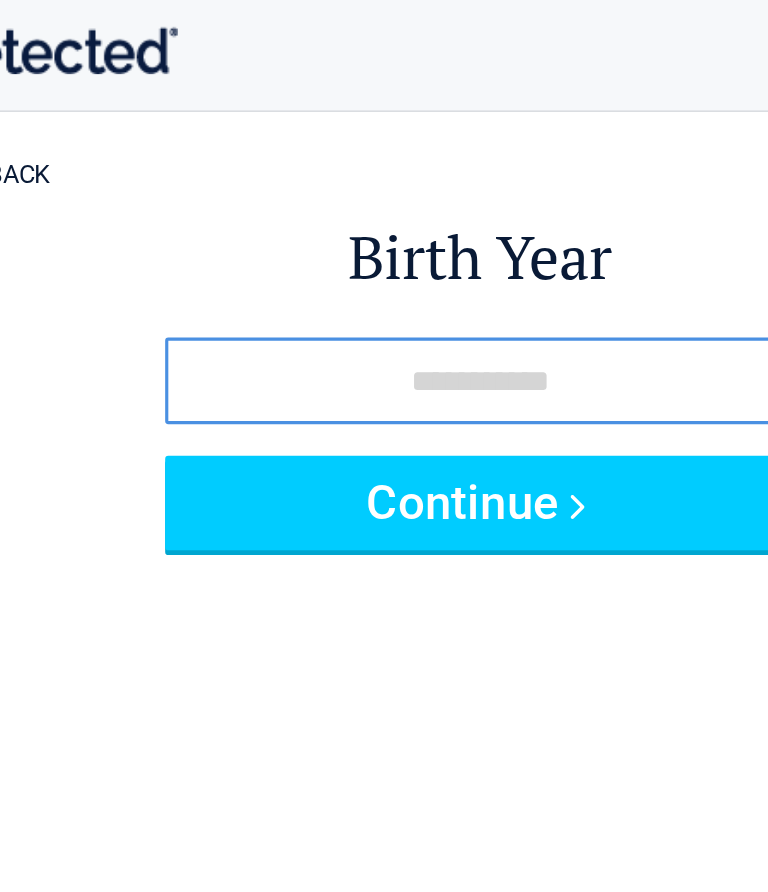 click at bounding box center [384, 241] 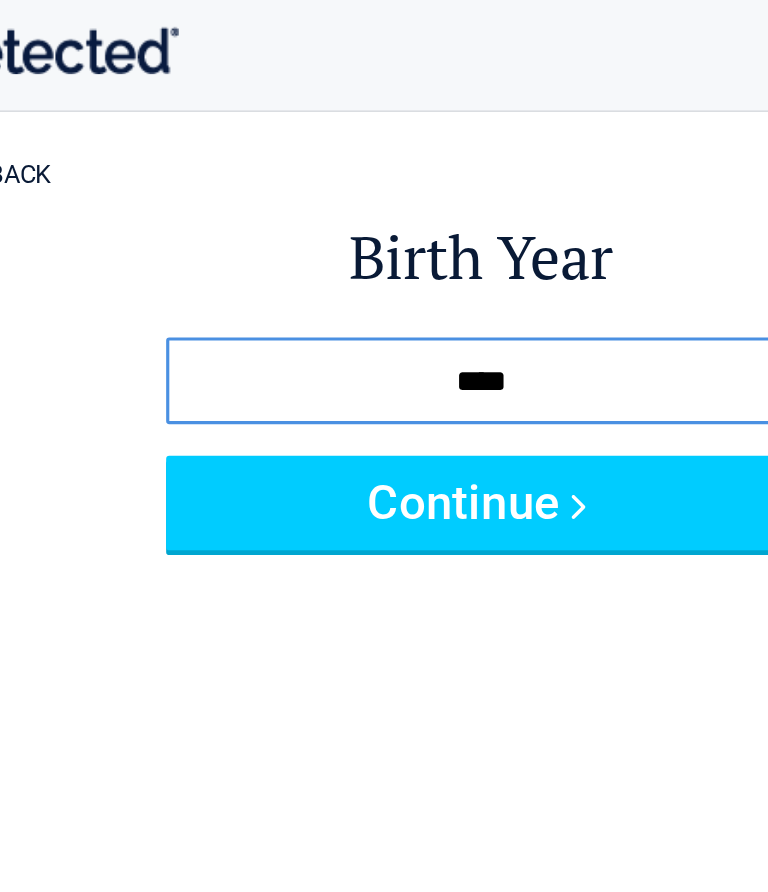 type on "****" 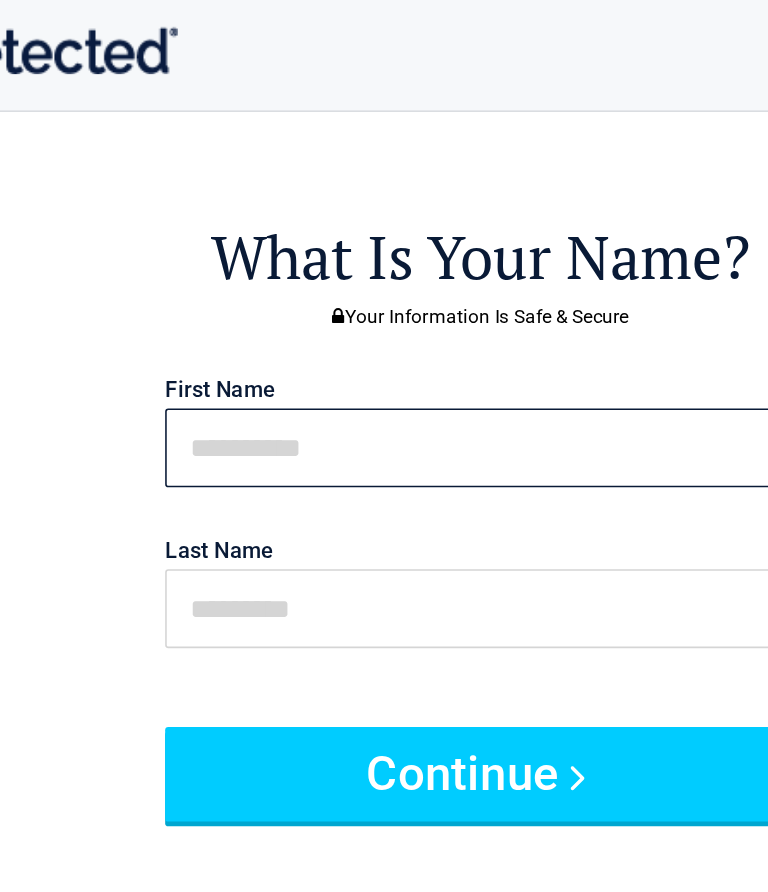 click at bounding box center [384, 284] 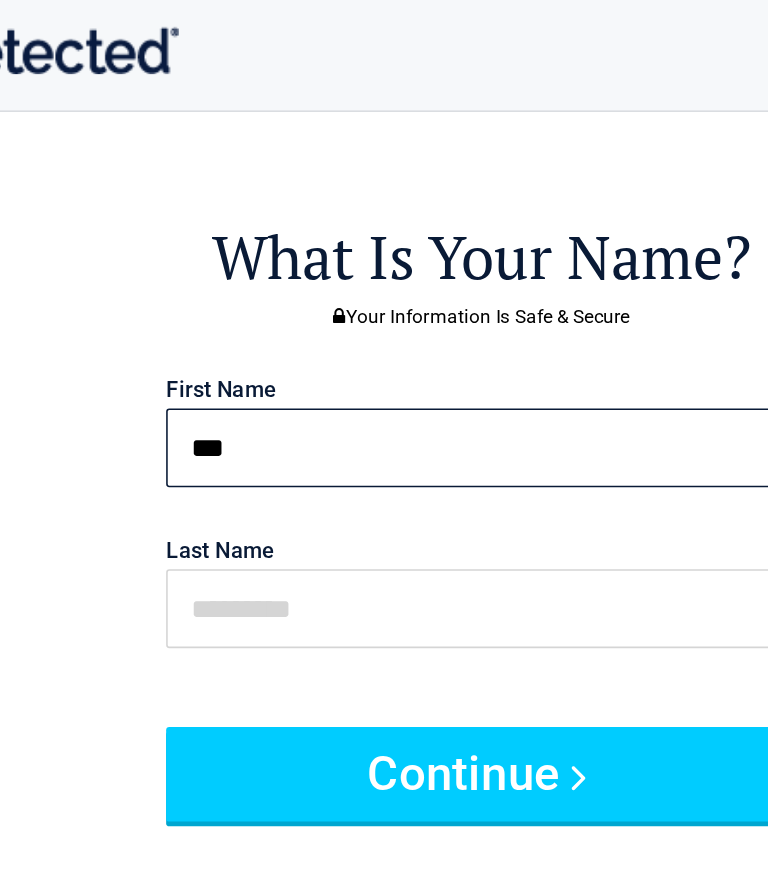 type on "*****" 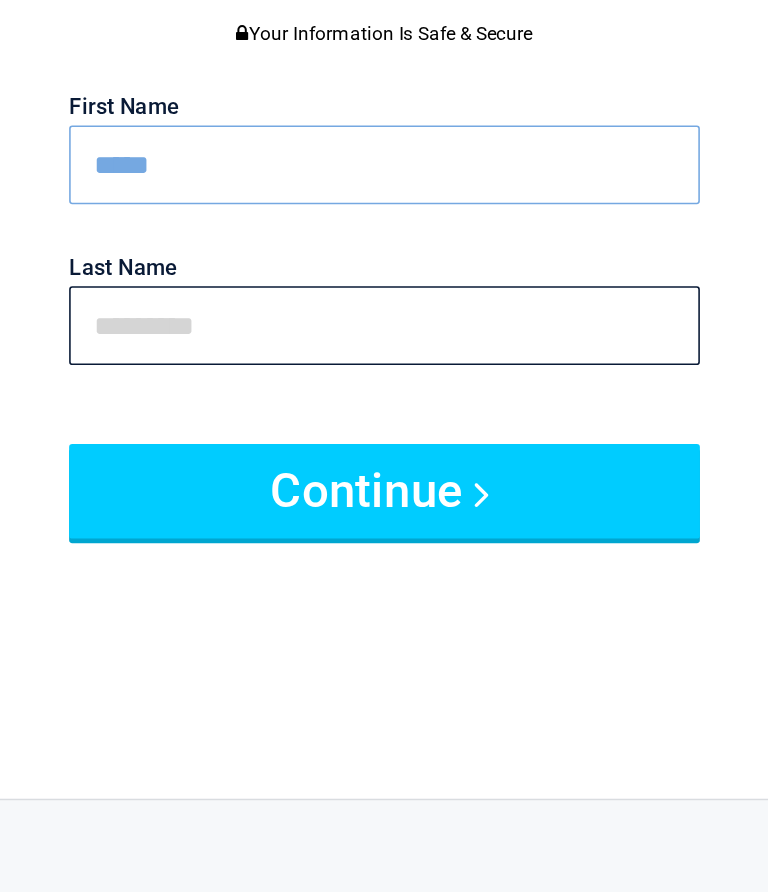 click at bounding box center (384, 386) 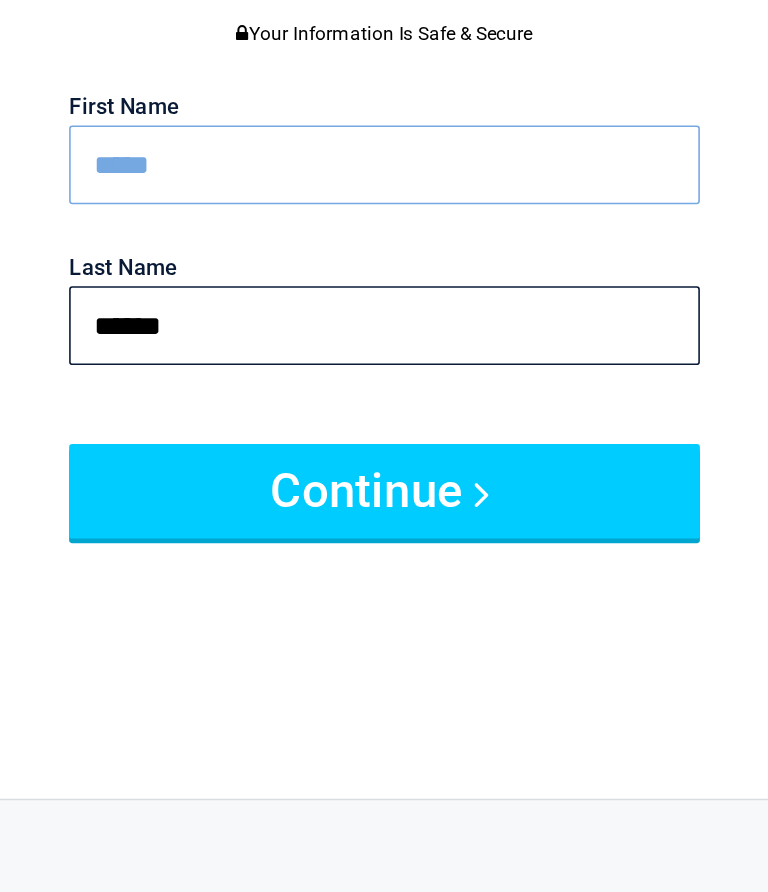type on "******" 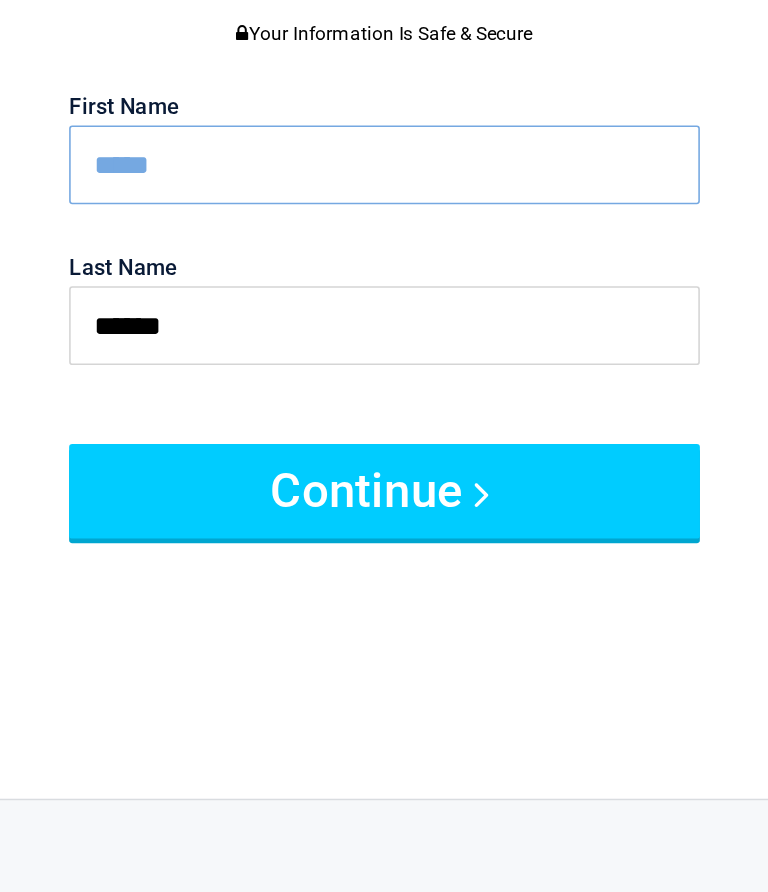 click on "Continue" at bounding box center (384, 491) 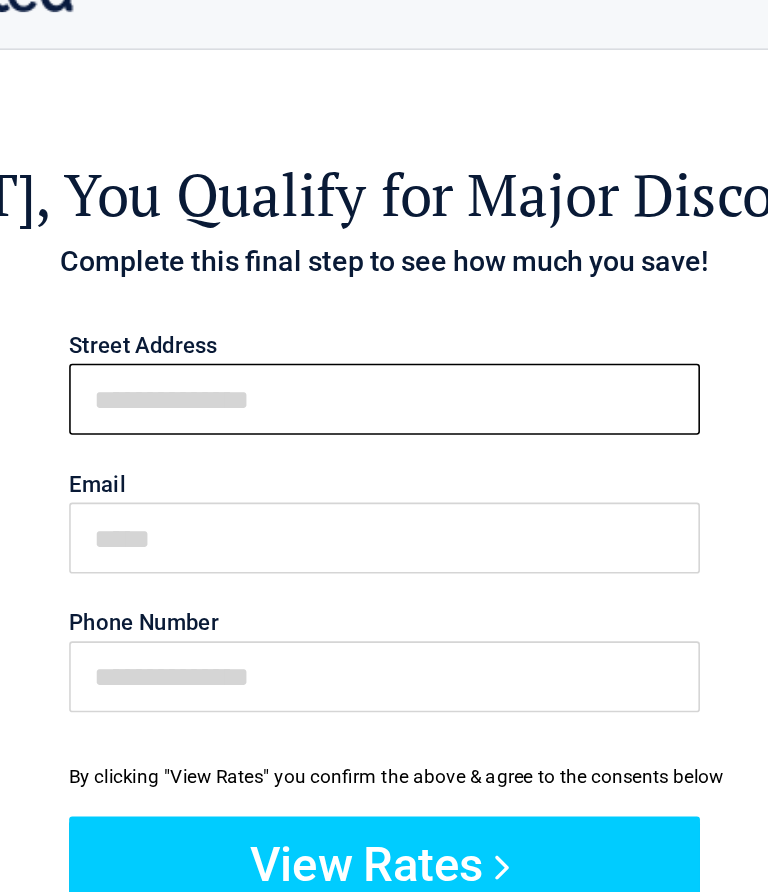 click on "First Name" at bounding box center [384, 292] 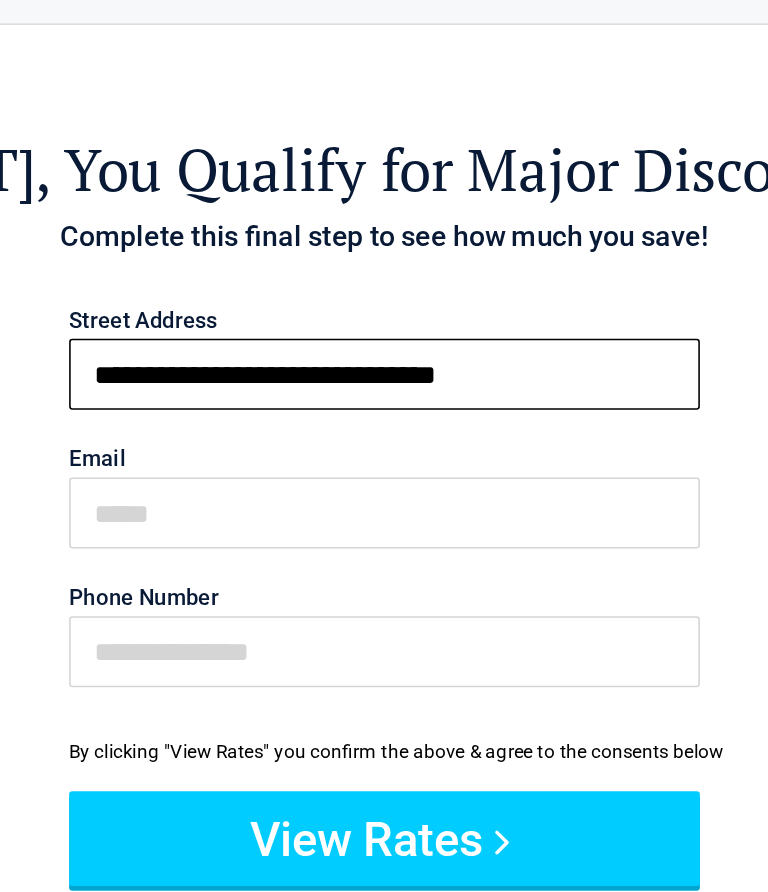 type on "**********" 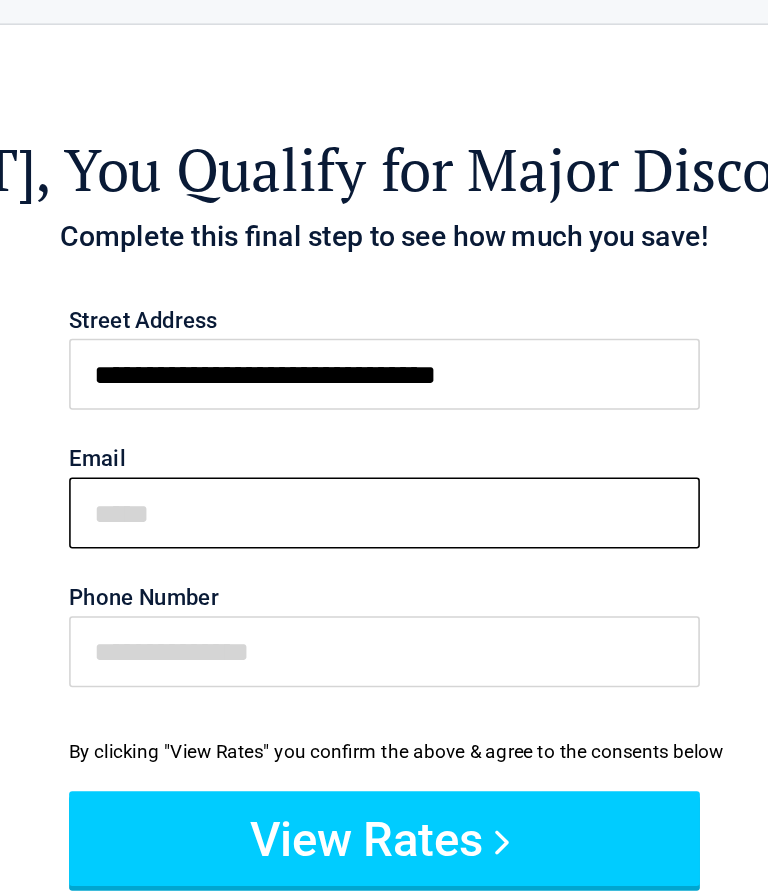 click on "Email" at bounding box center [384, 380] 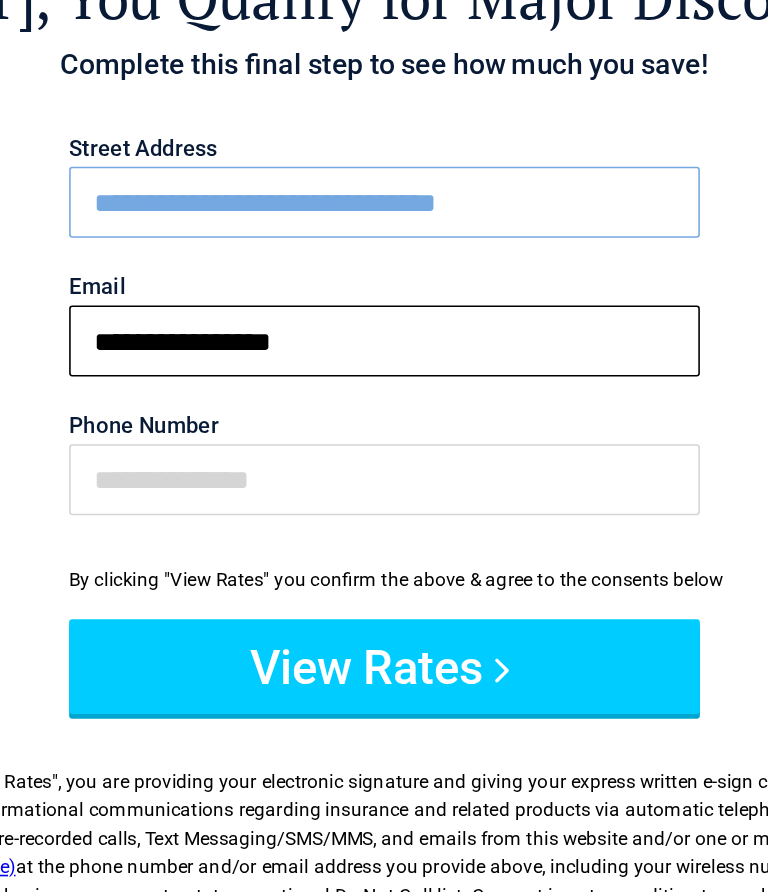 type on "**********" 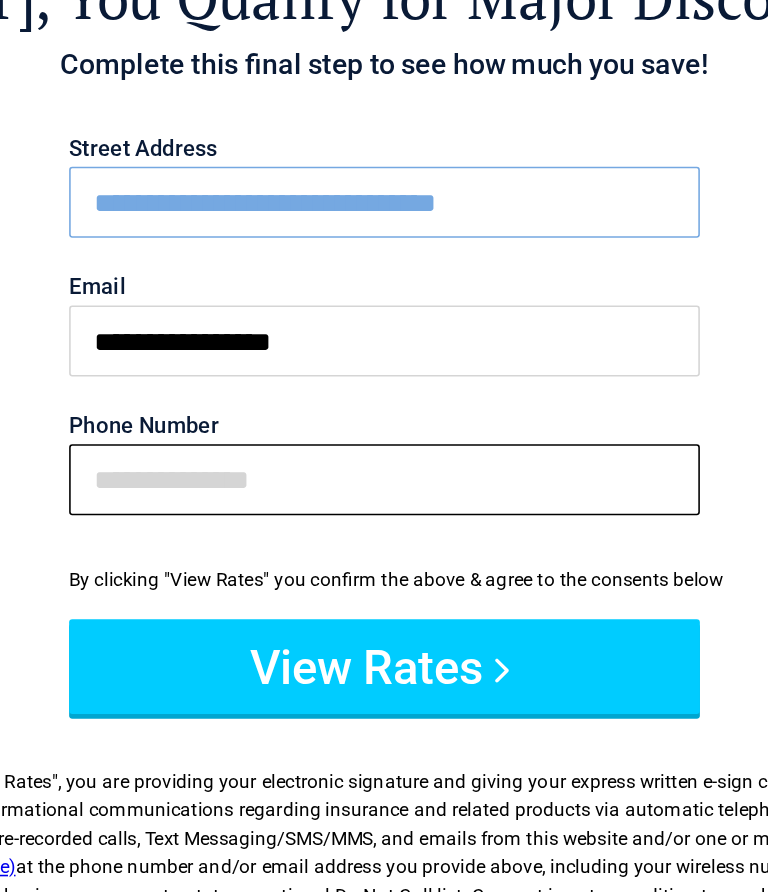 click on "Phone Number" at bounding box center (384, 468) 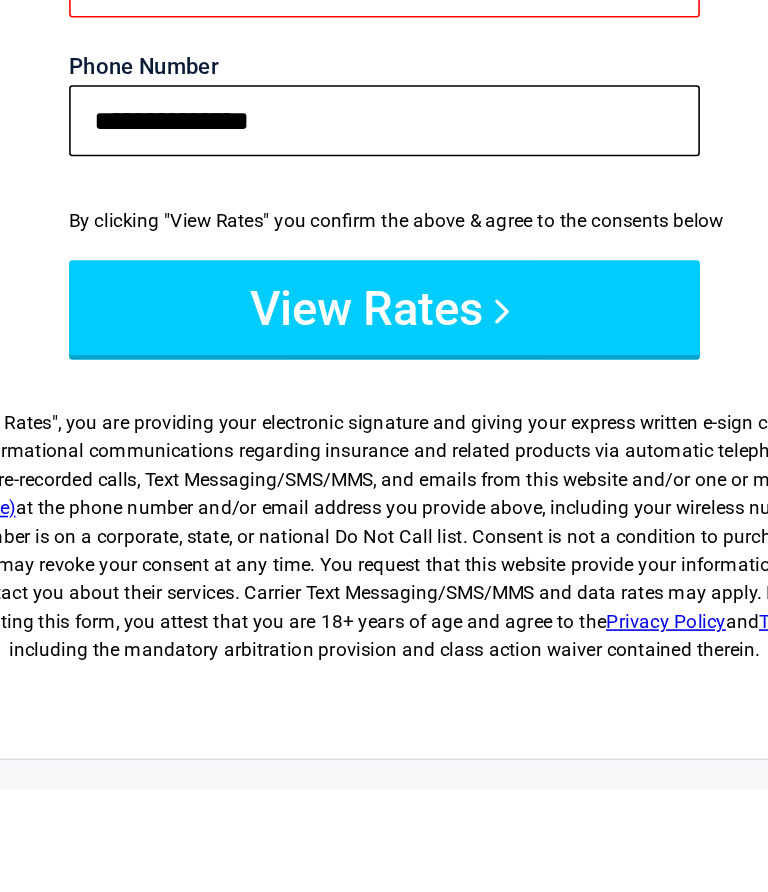 type on "**********" 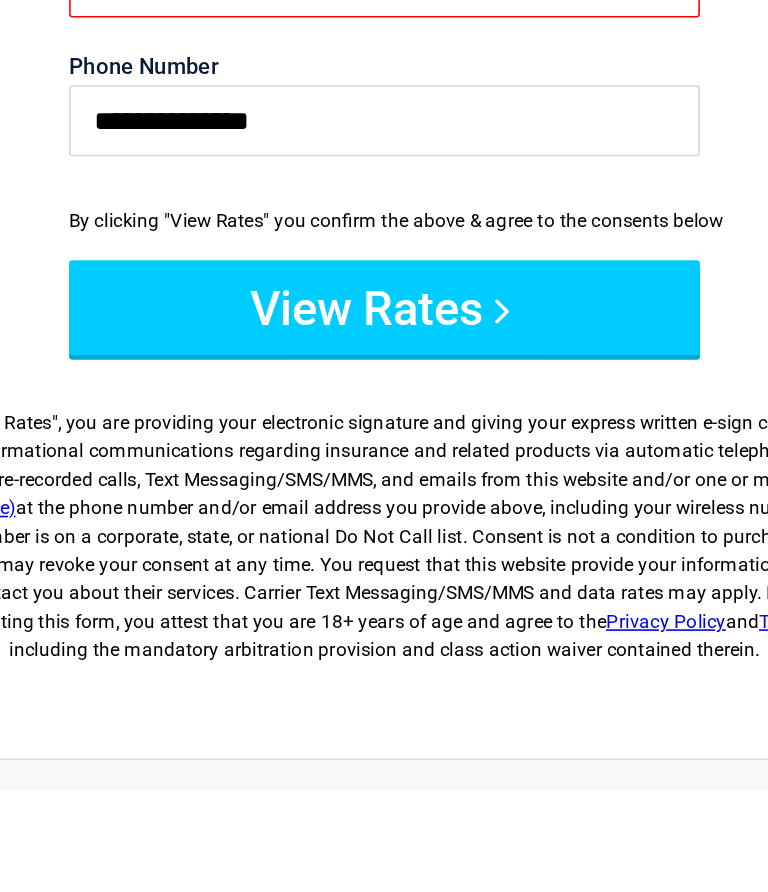click on "View Rates" at bounding box center (384, 587) 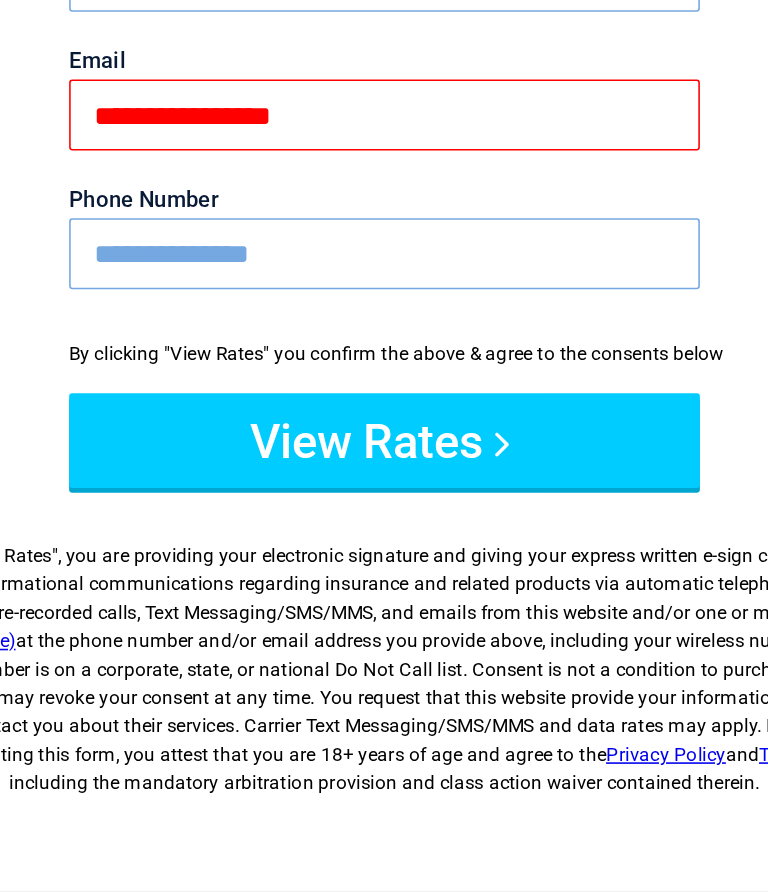 click on "View Rates" at bounding box center [384, 587] 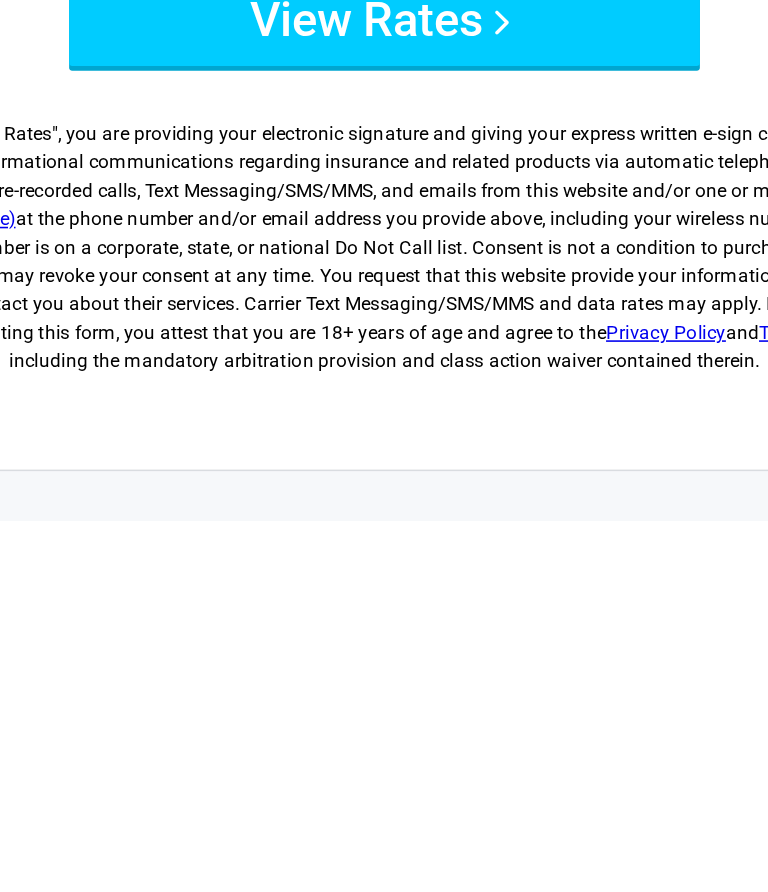 scroll, scrollTop: 0, scrollLeft: 0, axis: both 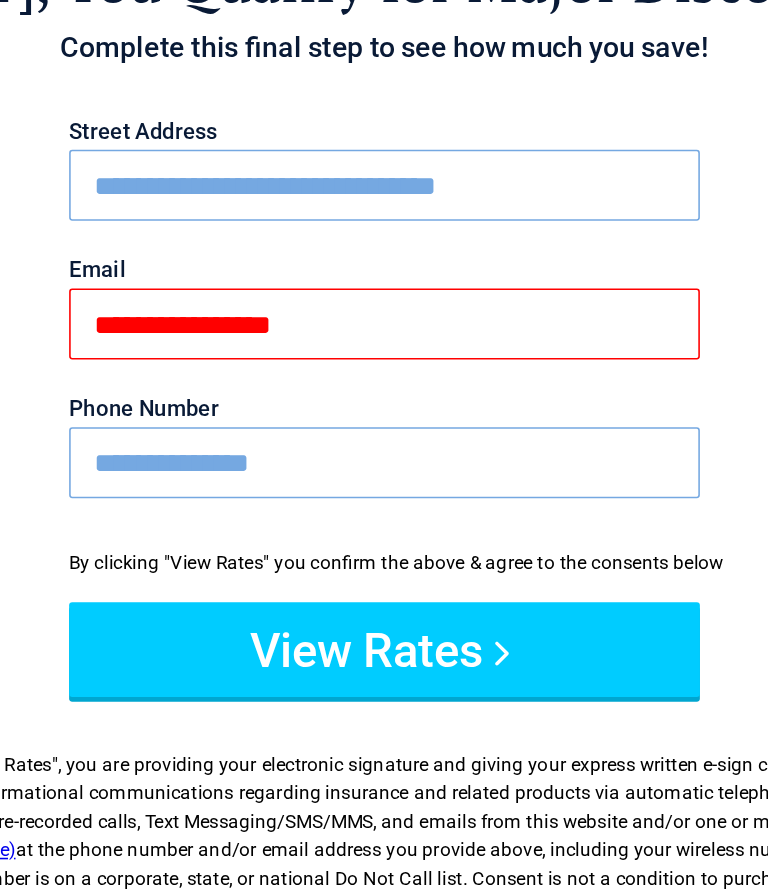 click on "**********" at bounding box center [384, 380] 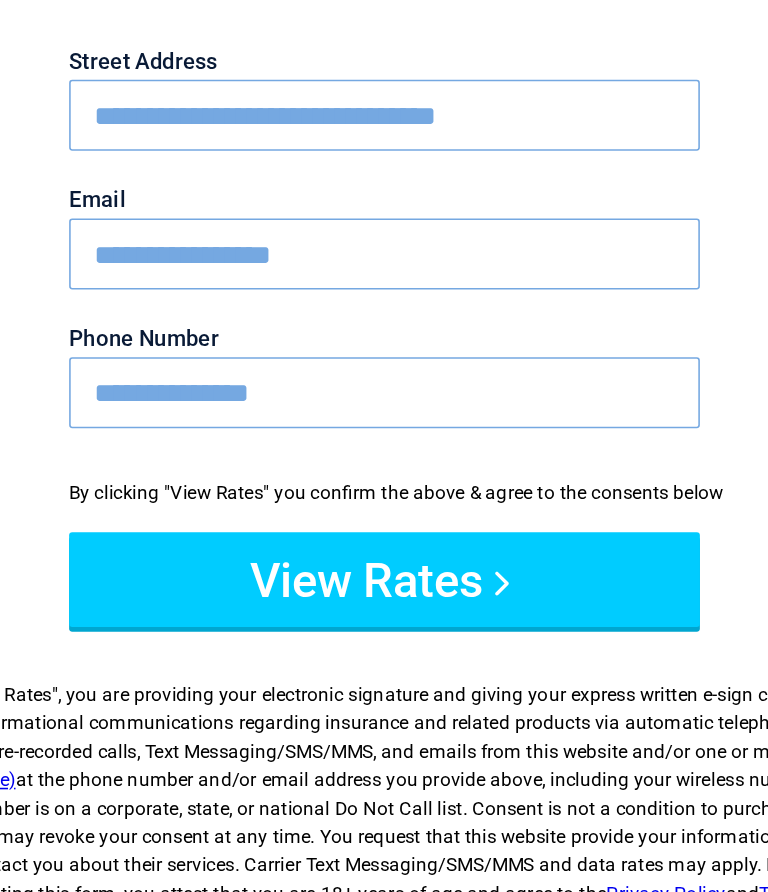 type on "**********" 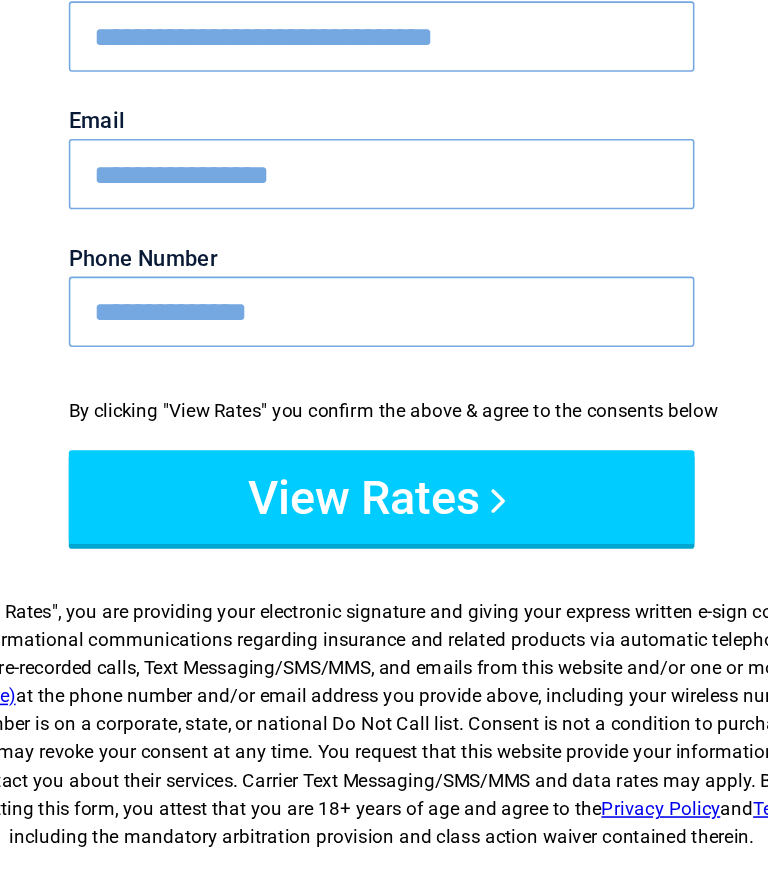 scroll, scrollTop: 0, scrollLeft: 0, axis: both 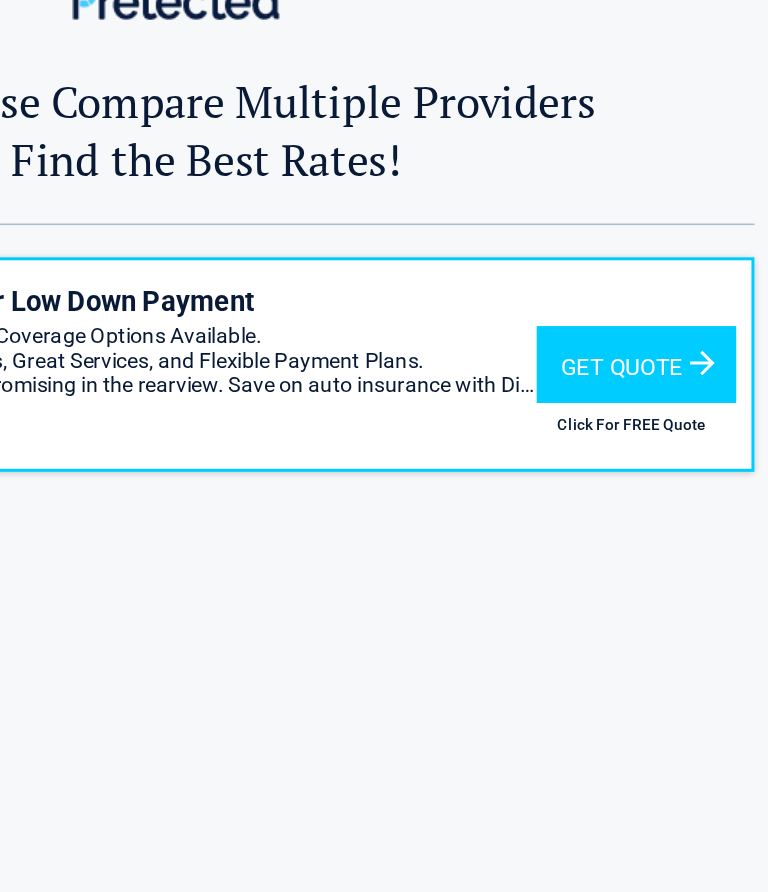 click on "Get Quote" at bounding box center [682, 260] 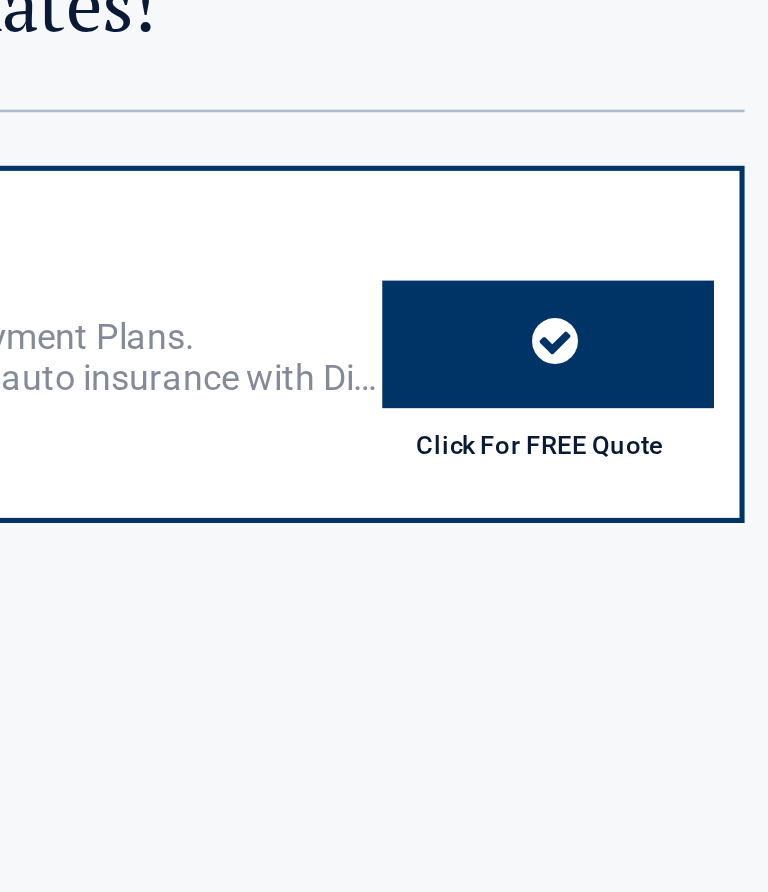 click on "Click For FREE Quote" at bounding box center [678, 260] 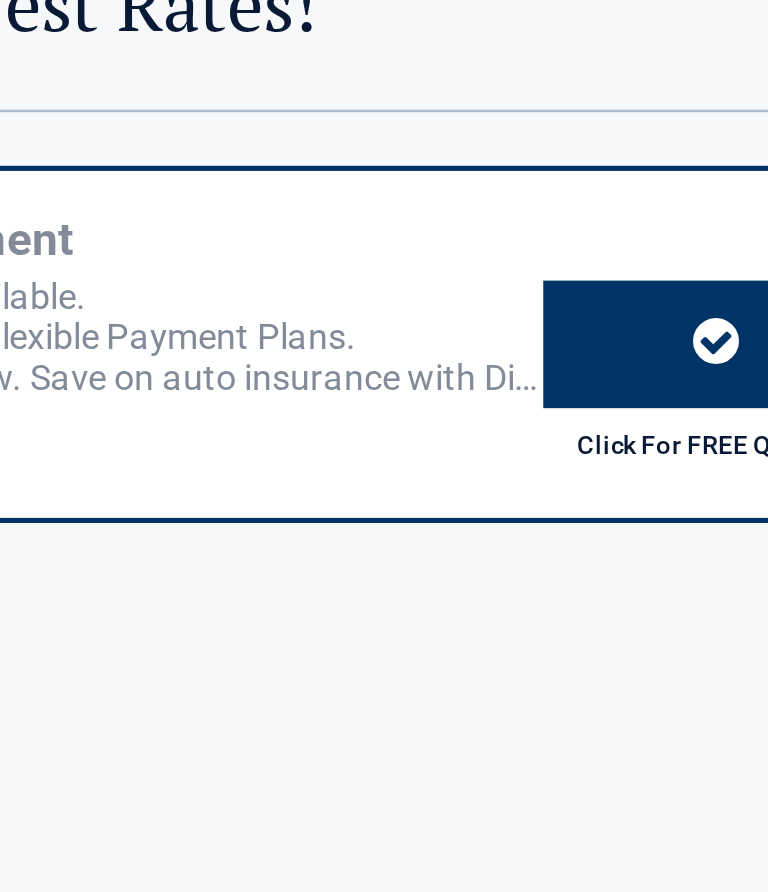 click at bounding box center [682, 260] 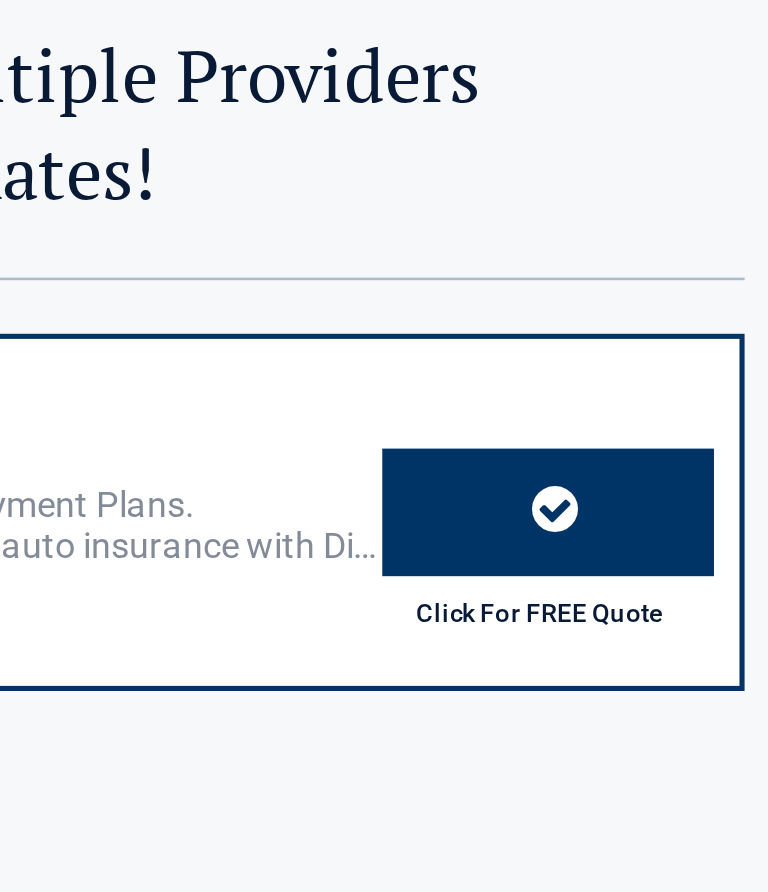 click at bounding box center [682, 260] 